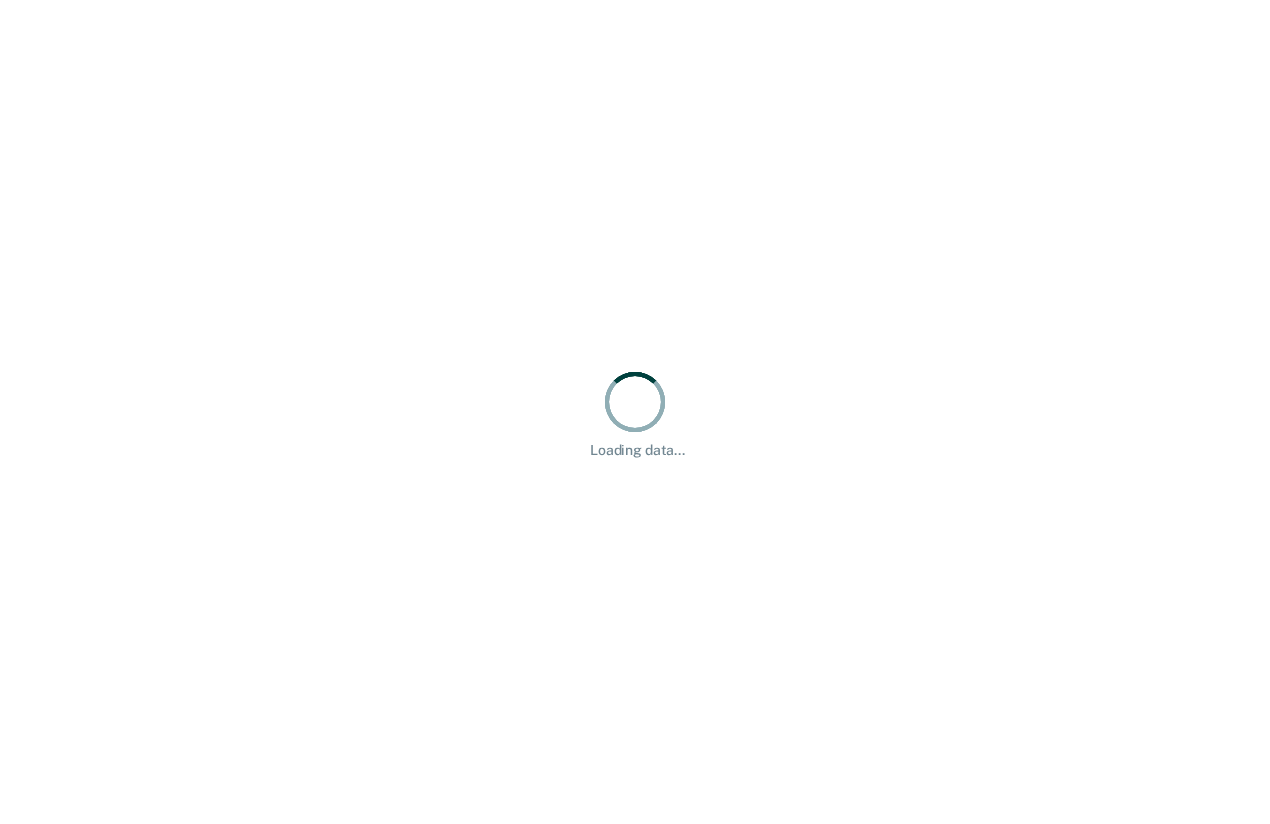 scroll, scrollTop: 0, scrollLeft: 0, axis: both 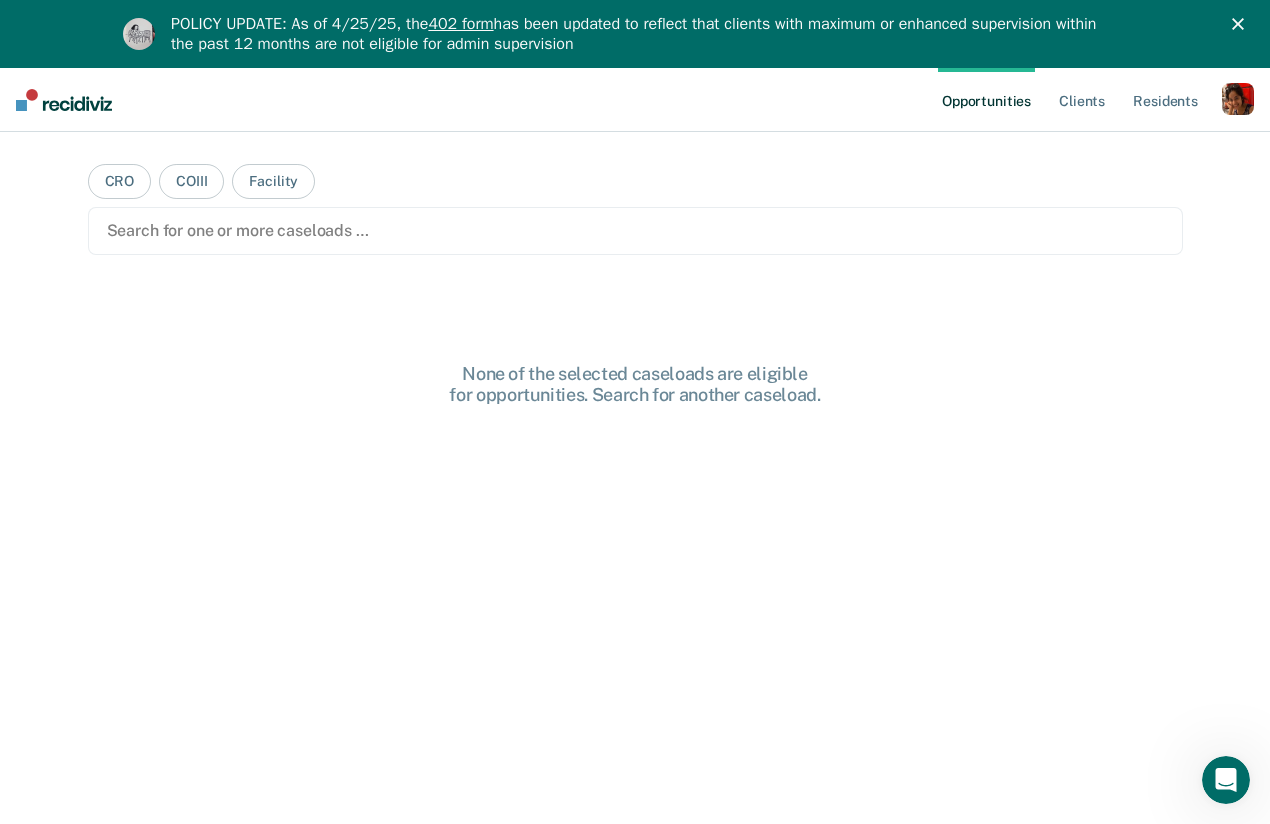 click at bounding box center [1238, 99] 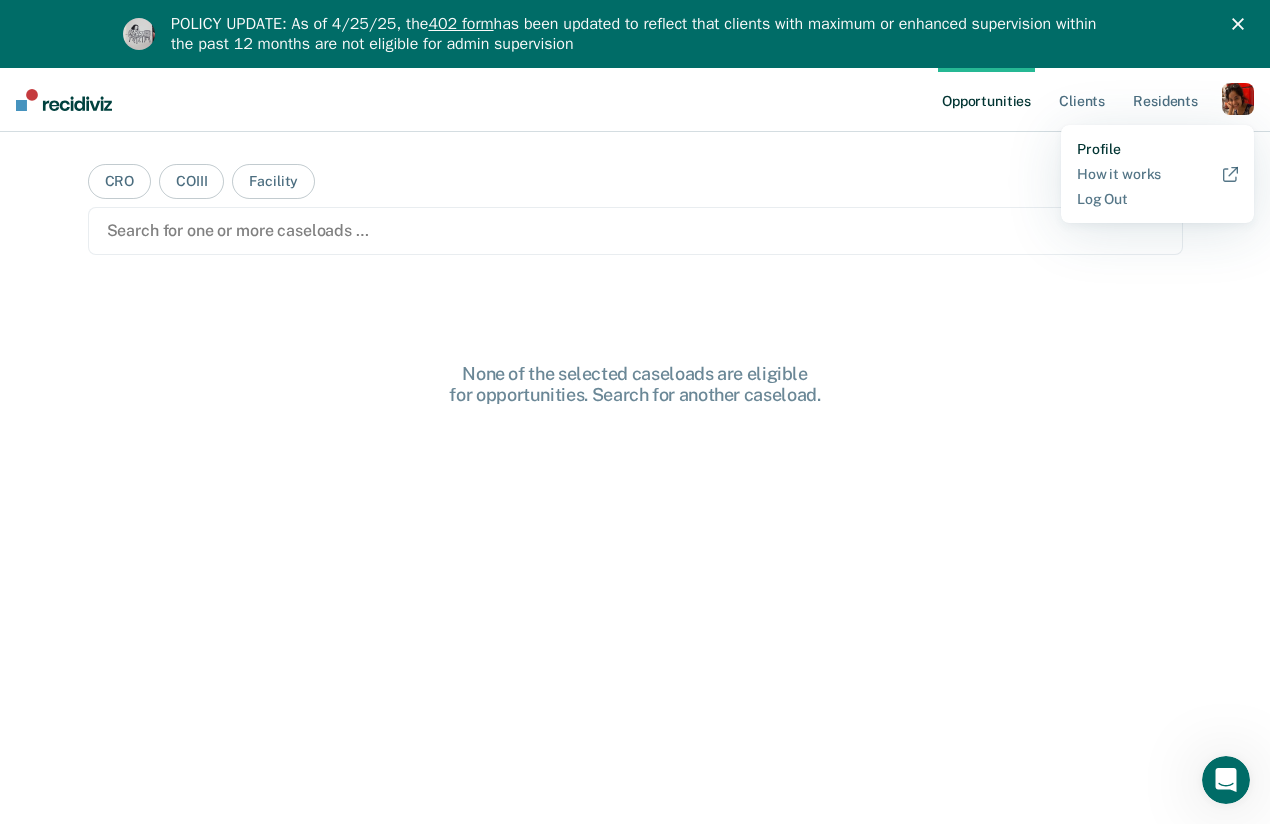 click on "Profile" at bounding box center [1157, 149] 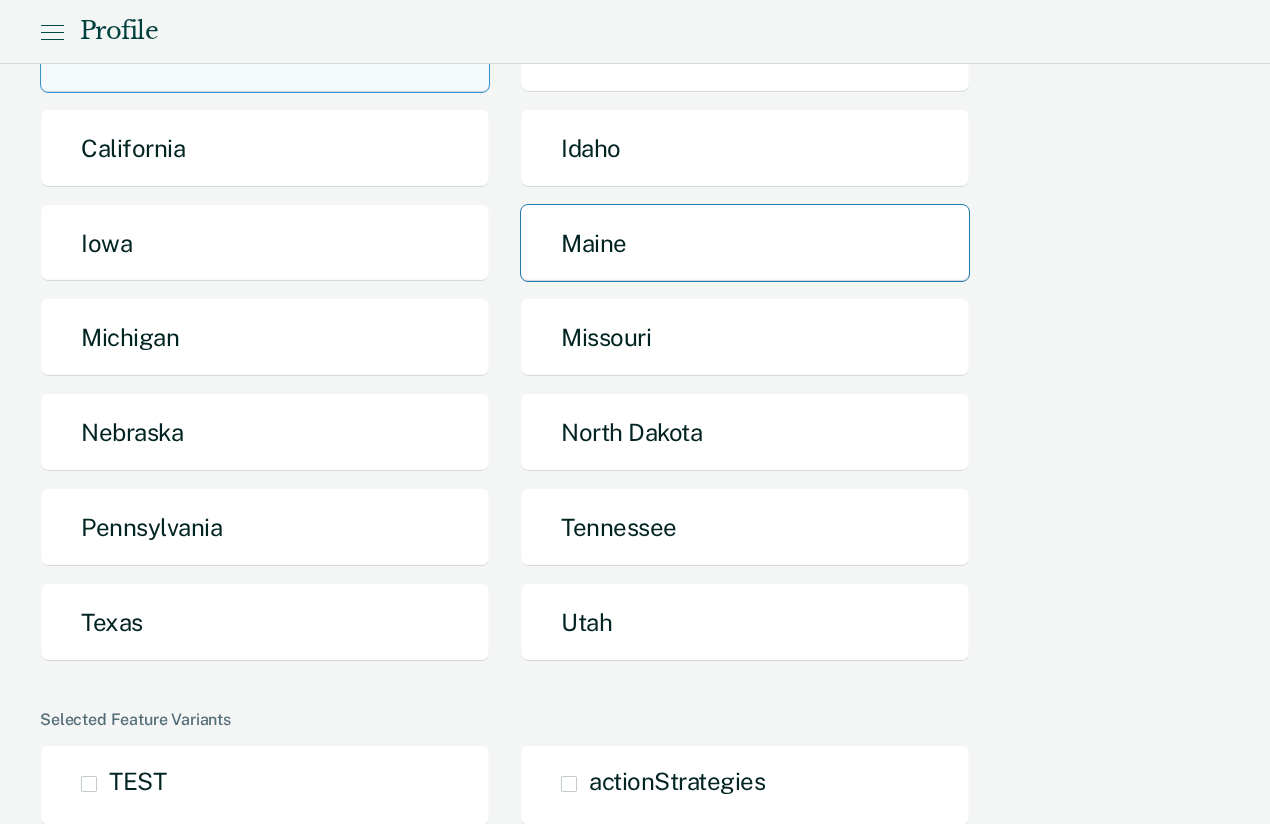 scroll, scrollTop: 261, scrollLeft: 0, axis: vertical 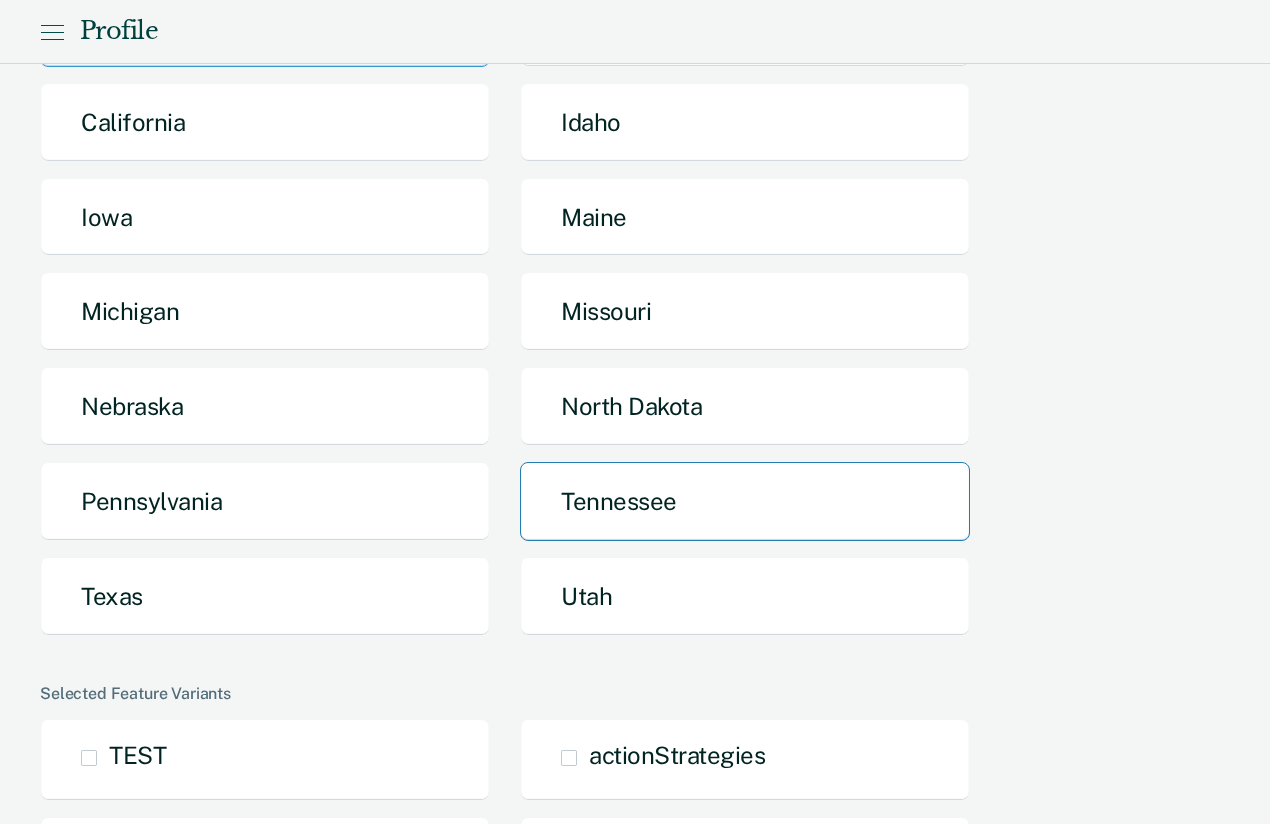click on "Tennessee" at bounding box center (745, 501) 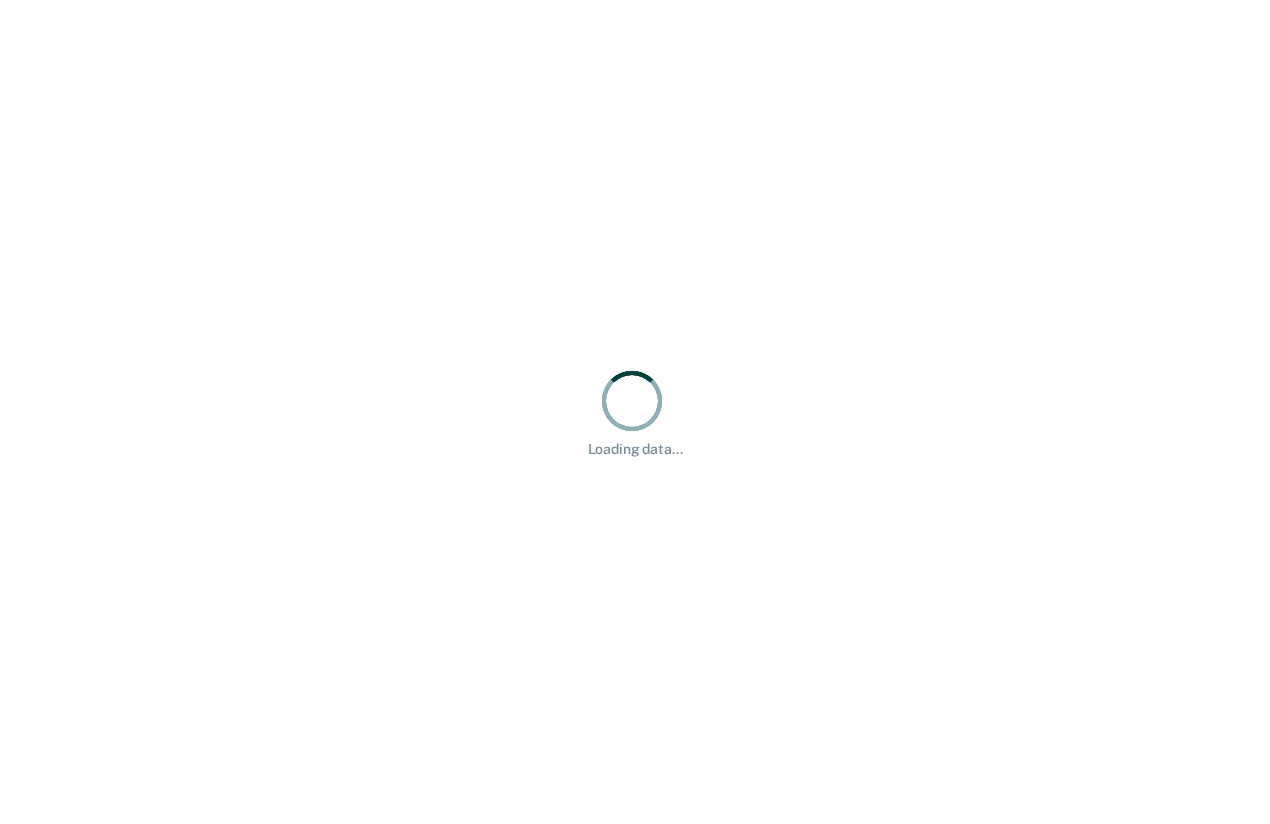 scroll, scrollTop: 0, scrollLeft: 0, axis: both 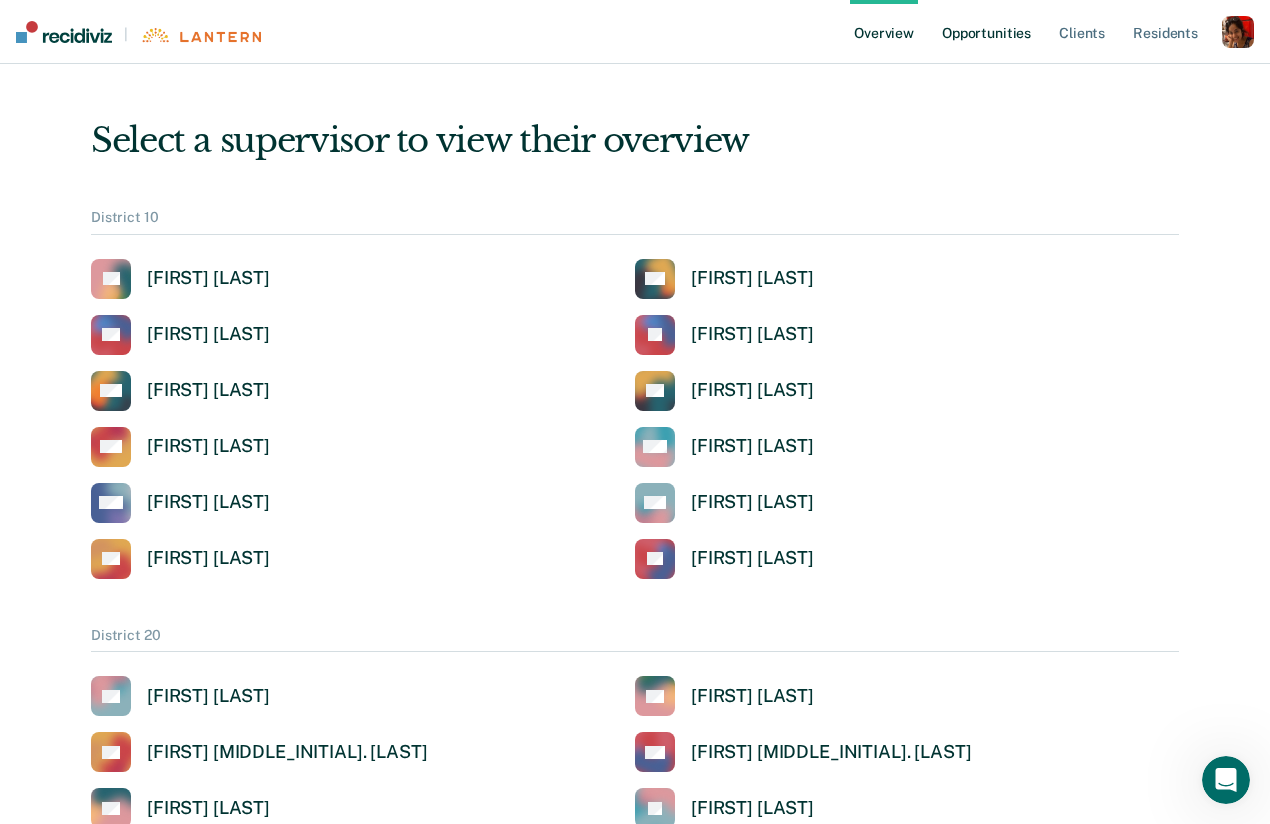 click on "Opportunities" at bounding box center (986, 32) 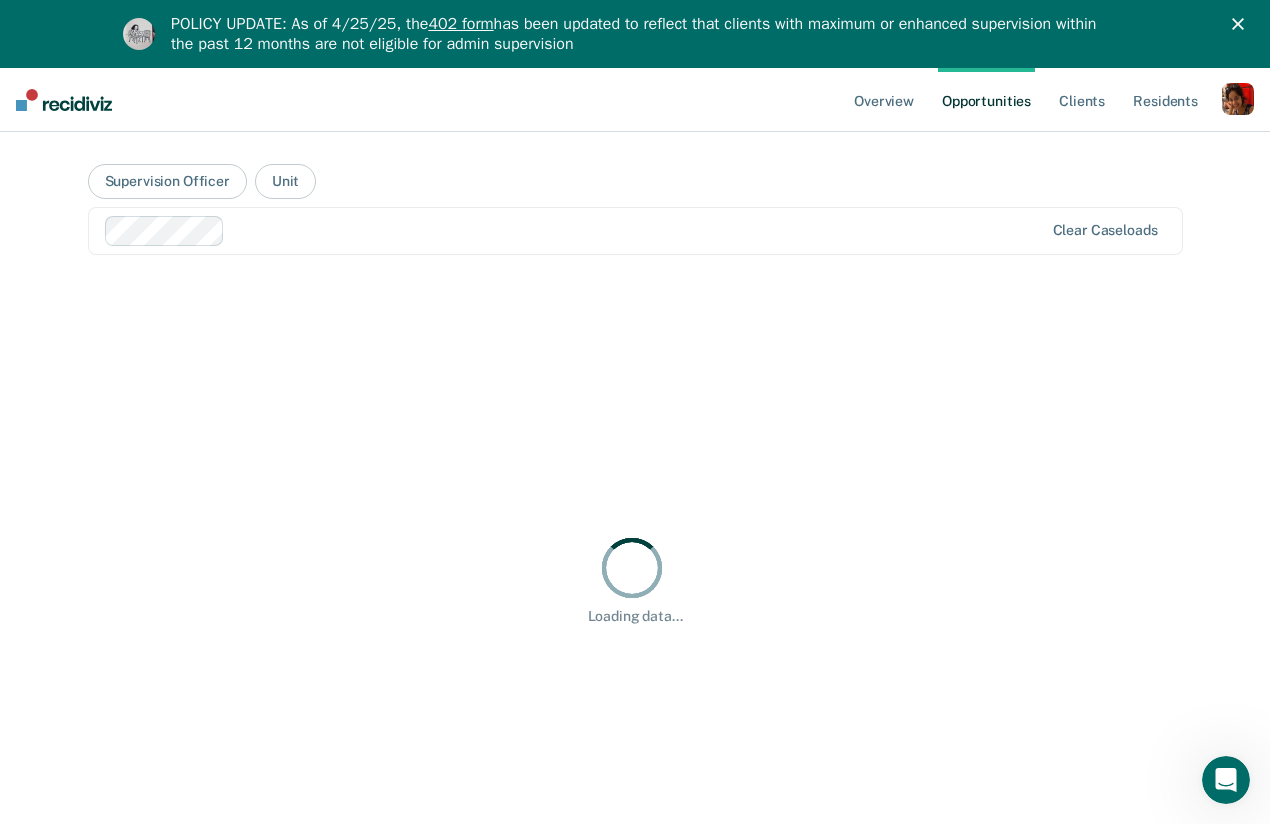 scroll, scrollTop: 0, scrollLeft: 0, axis: both 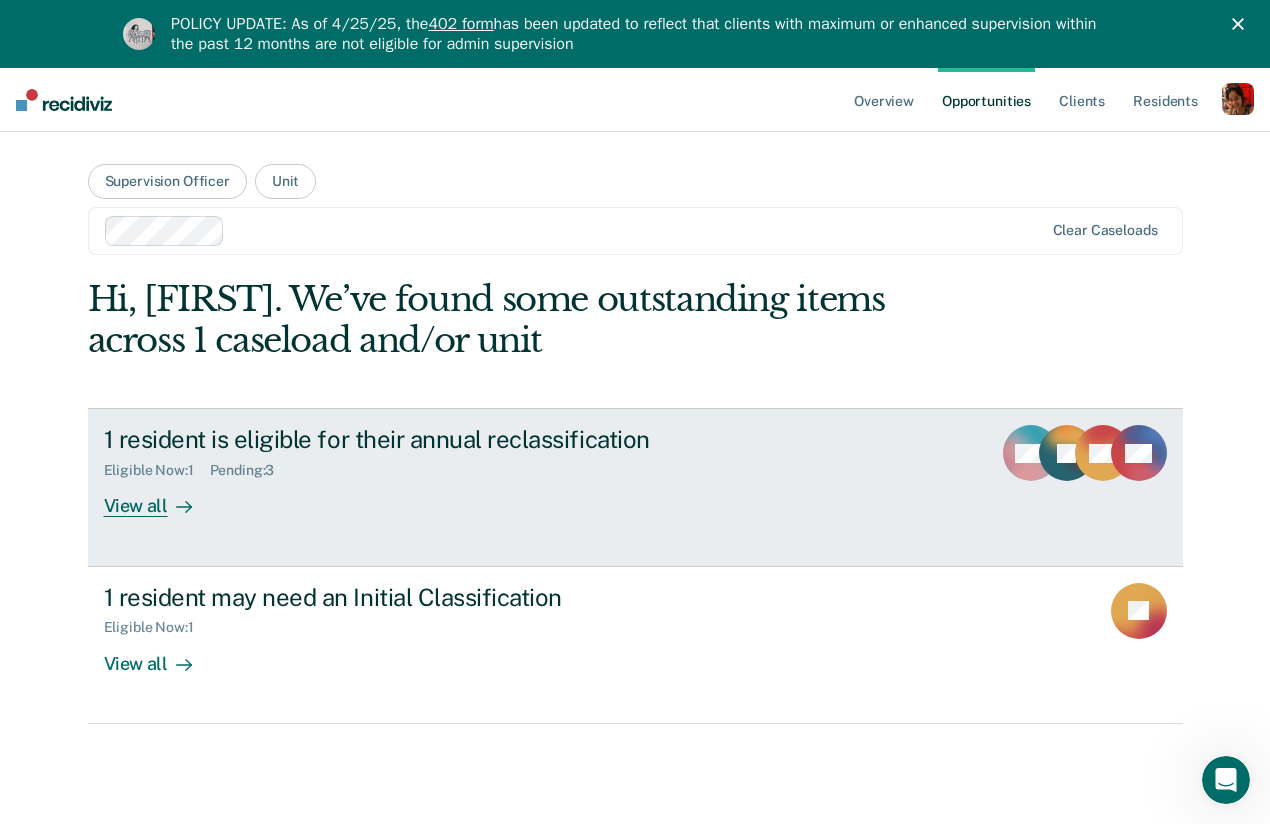 click on "View all" at bounding box center (160, 498) 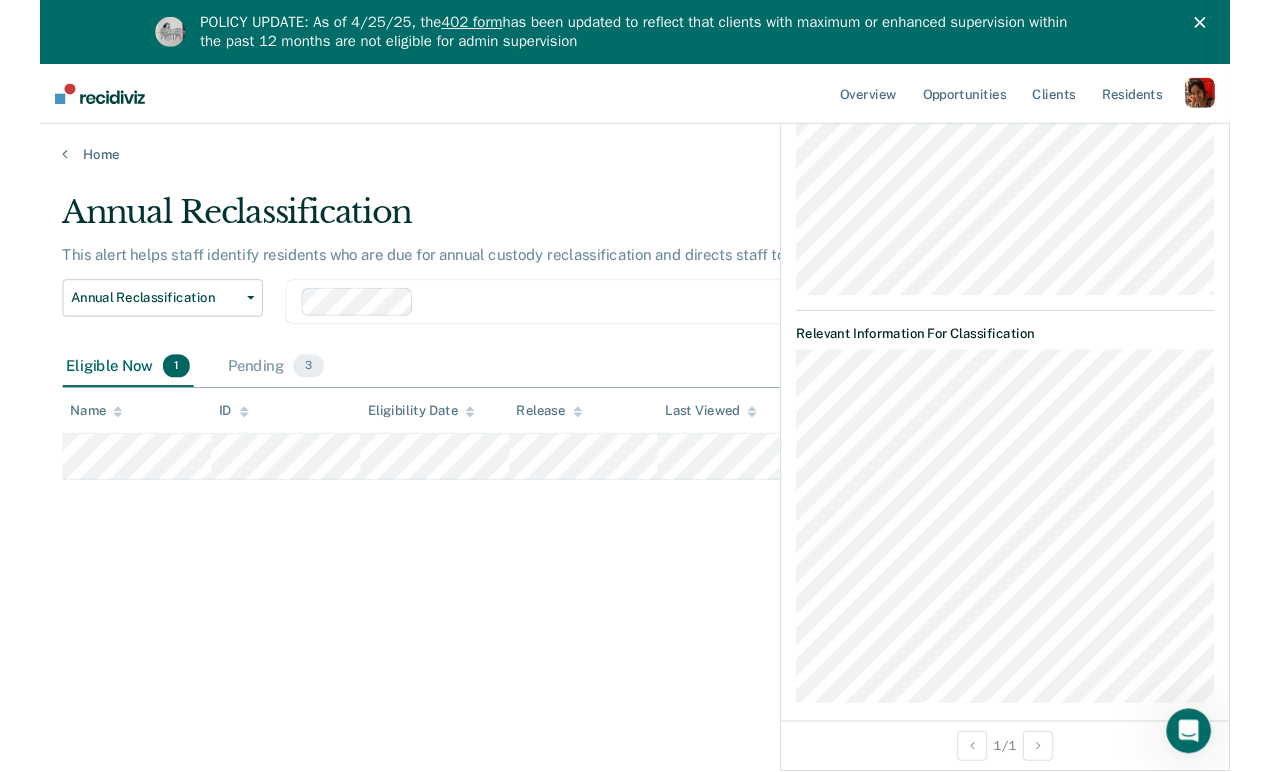 scroll, scrollTop: 374, scrollLeft: 0, axis: vertical 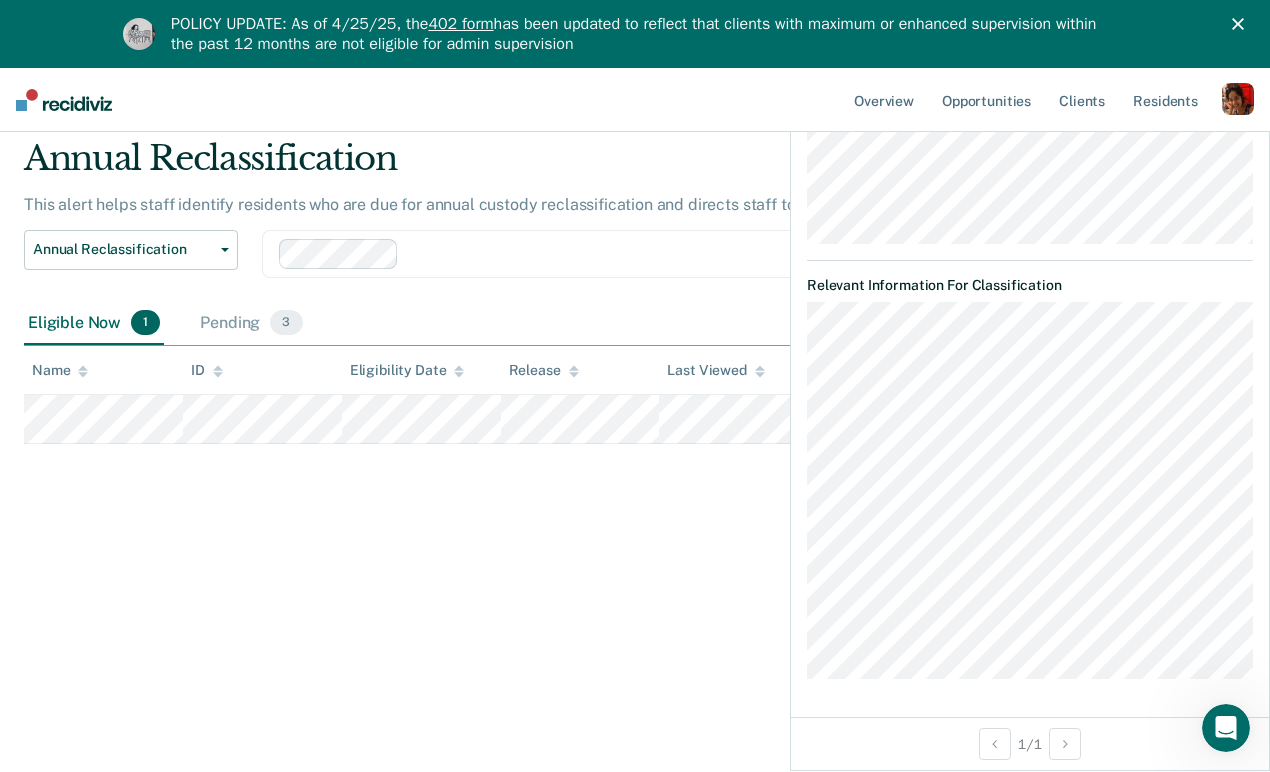 click on "Annual Reclassification   This alert helps staff identify residents who are due for annual custody reclassification and directs staff to complete & submit new classification paperwork. Annual Reclassification Custody Level Downgrade Annual Reclassification Initial Classification Clear   units Eligible Now 1 Pending 3
To pick up a draggable item, press the space bar.
While dragging, use the arrow keys to move the item.
Press space again to drop the item in its new position, or press escape to cancel.
Name ID Eligibility Date Release Last Viewed Status" at bounding box center (635, 380) 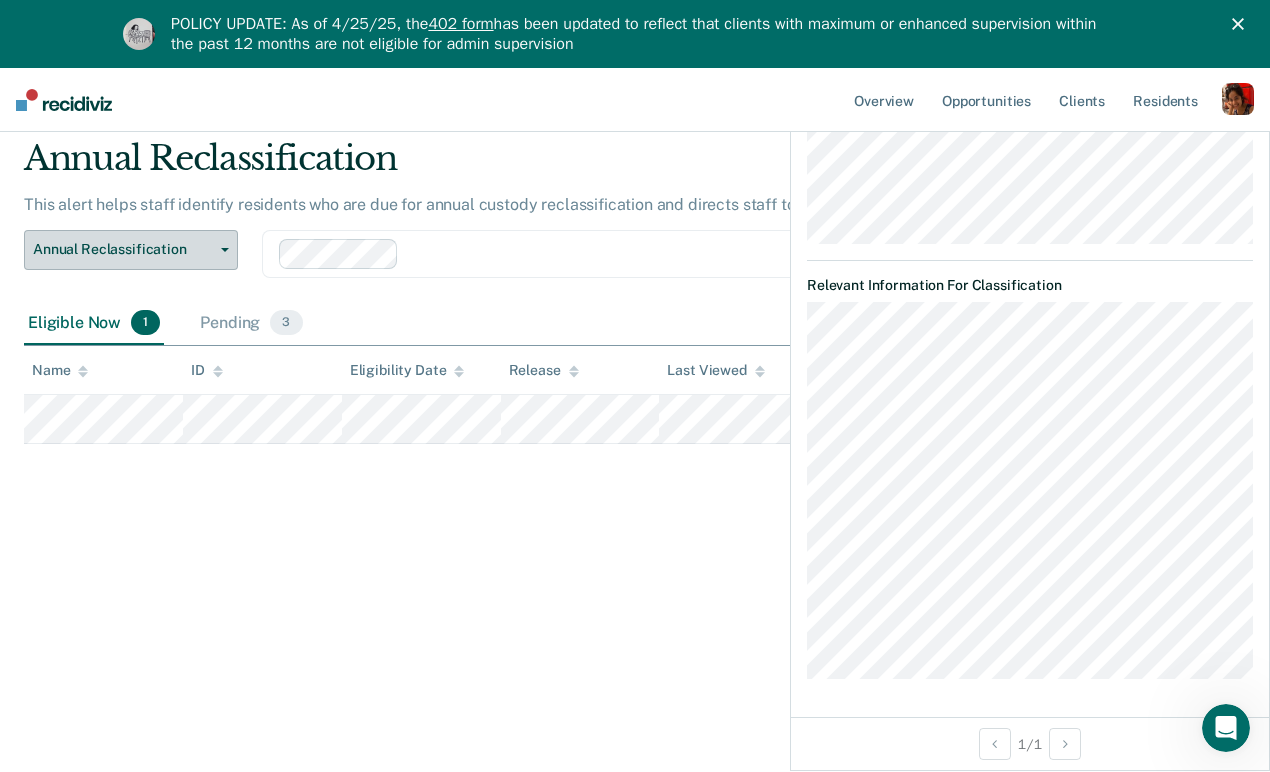 click on "Annual Reclassification" at bounding box center (123, 249) 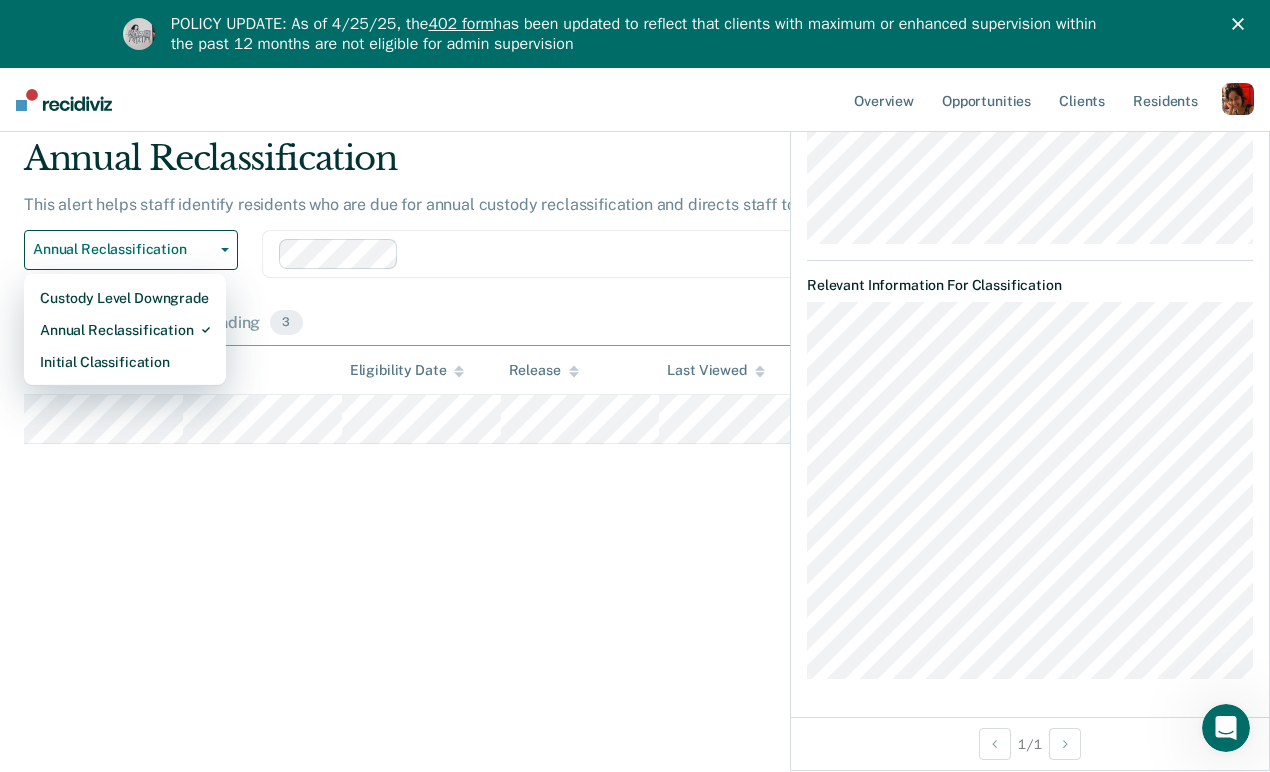 click on "ID" at bounding box center (262, 370) 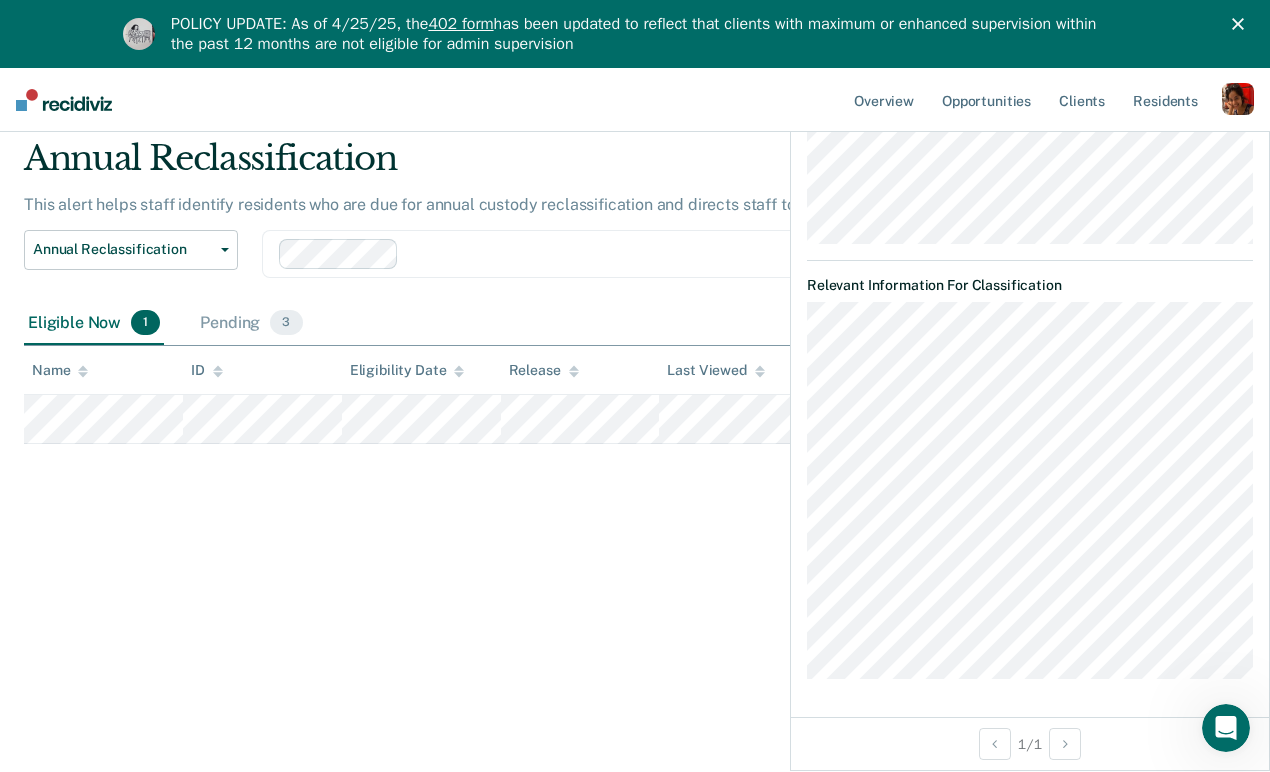click on "Overview Opportunities Client s Resident s Profile How it works Go to  Pathways Log Out" at bounding box center (635, 100) 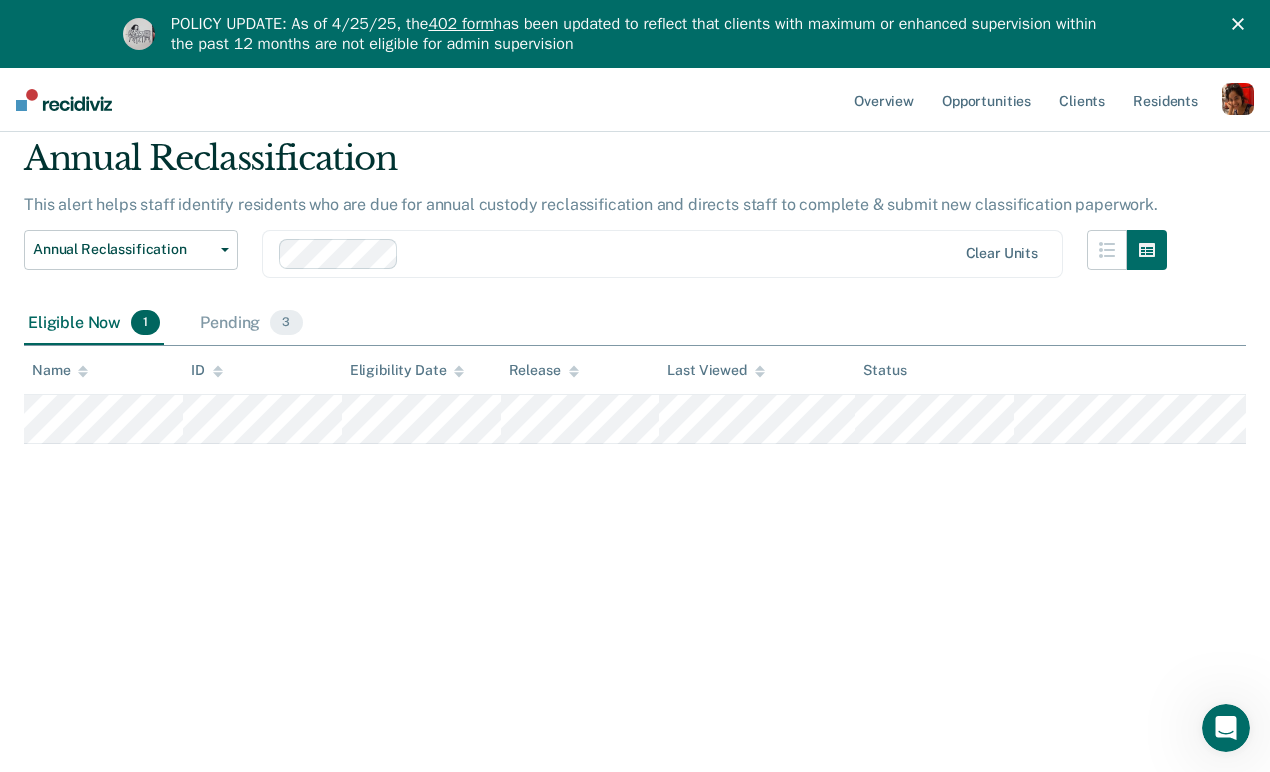 click at bounding box center (681, 253) 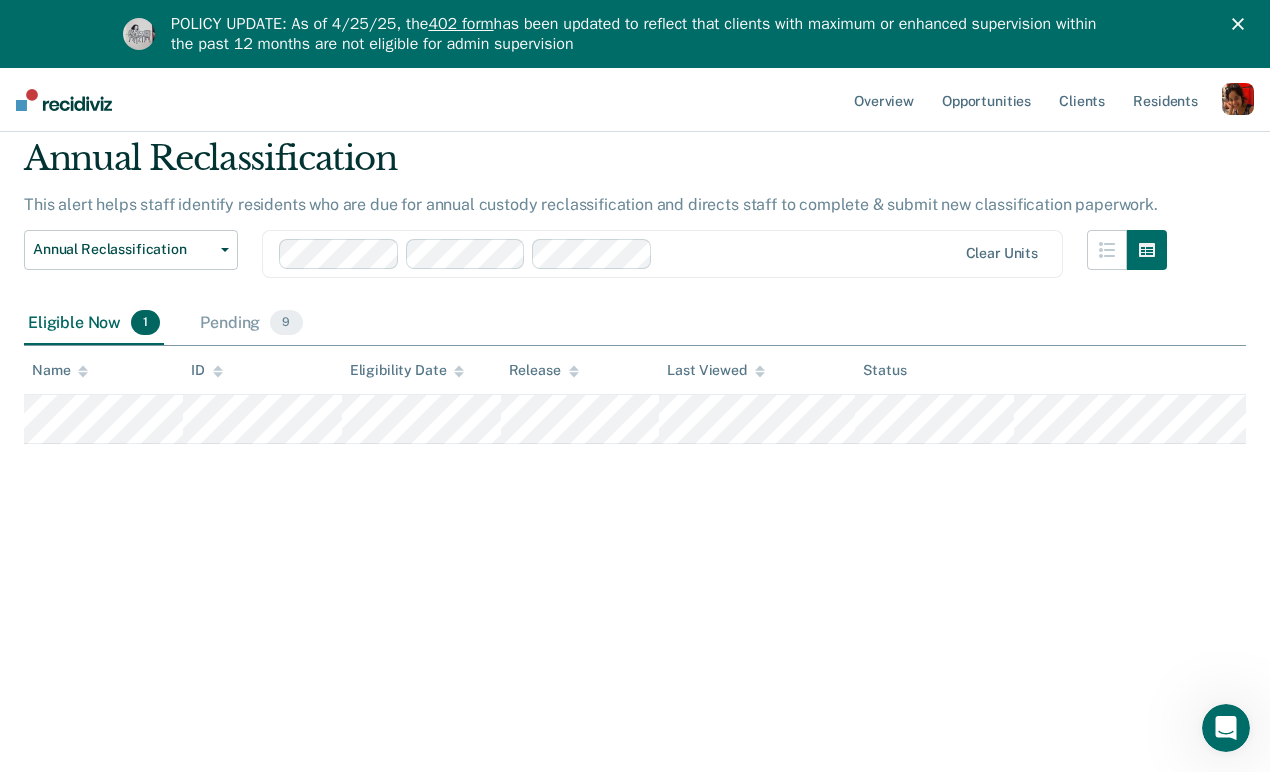click at bounding box center [64, 100] 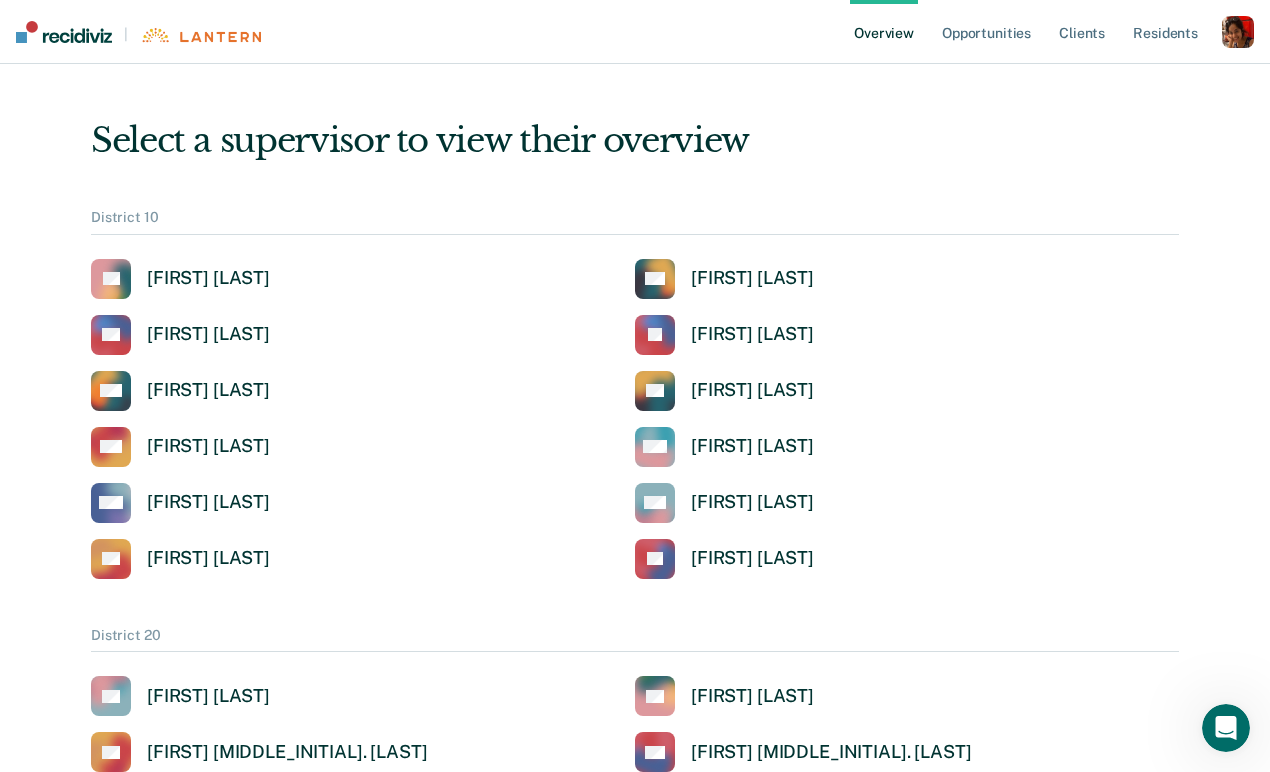 scroll, scrollTop: 0, scrollLeft: 0, axis: both 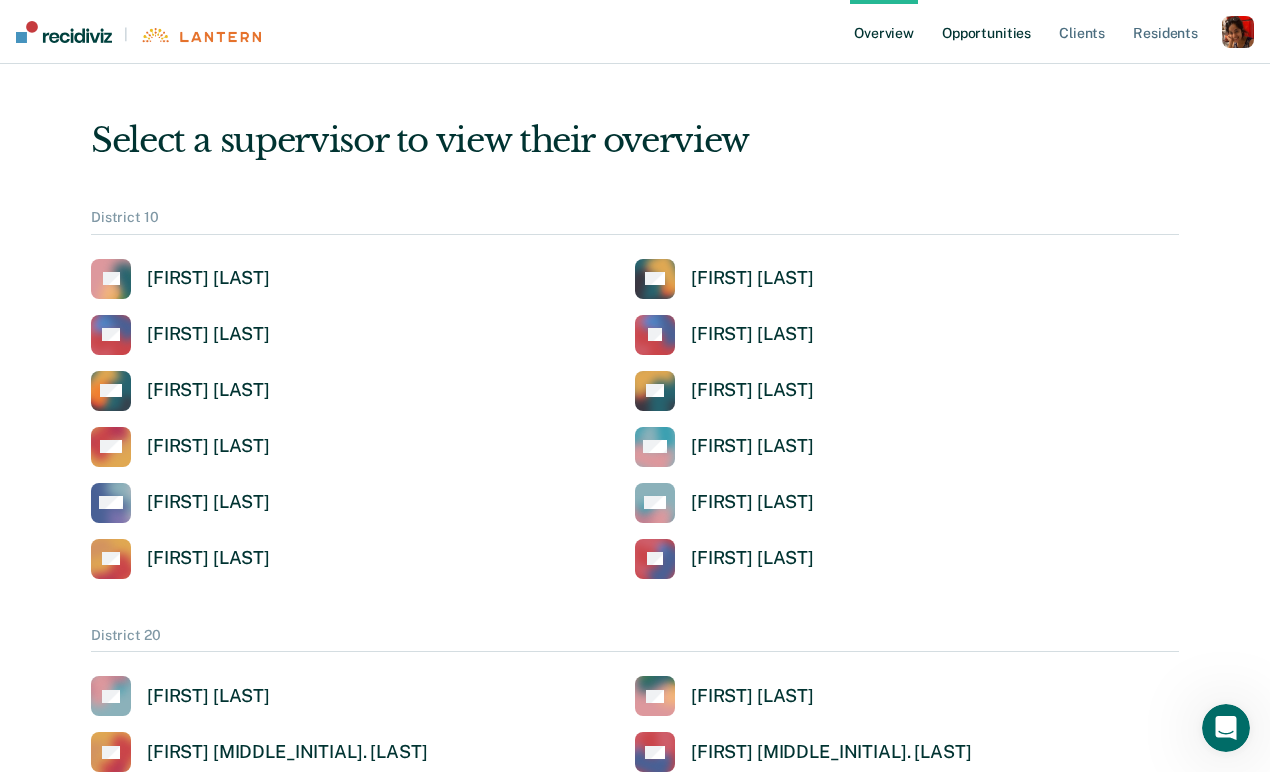 click on "Opportunities" at bounding box center (986, 32) 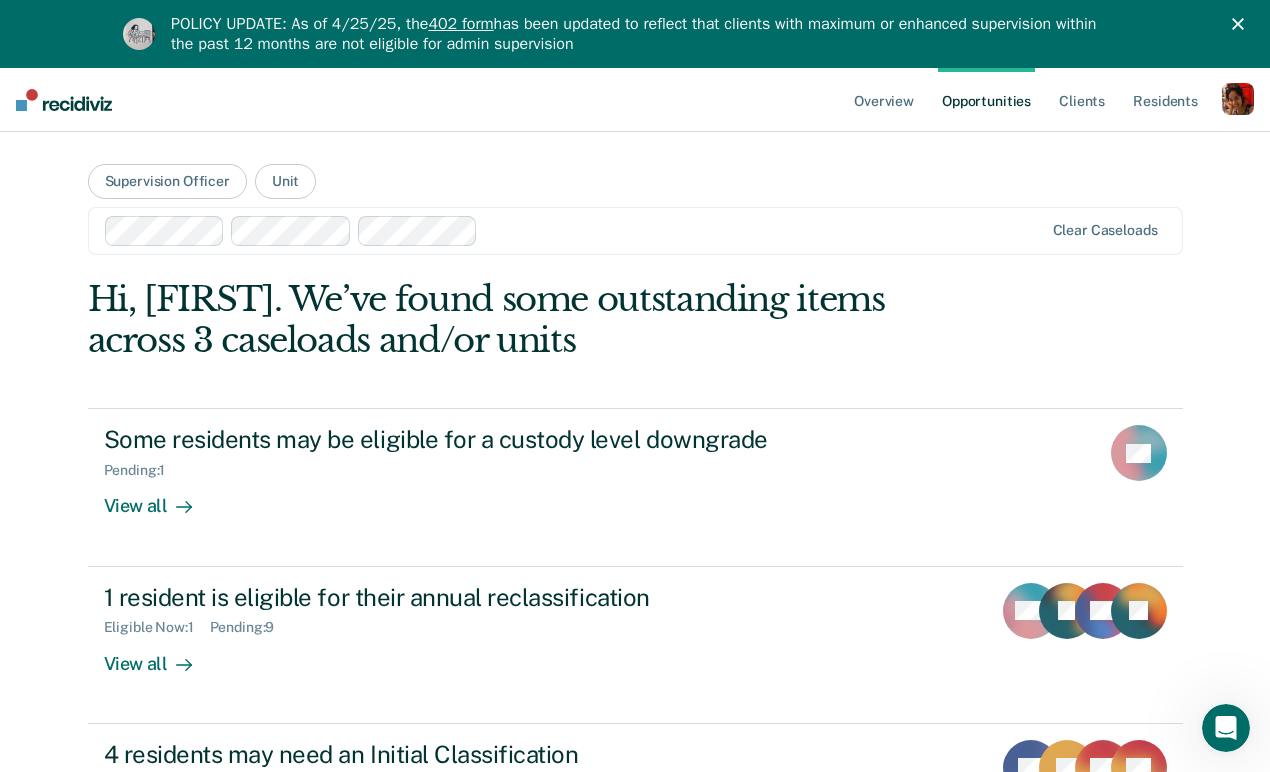 scroll, scrollTop: 0, scrollLeft: 0, axis: both 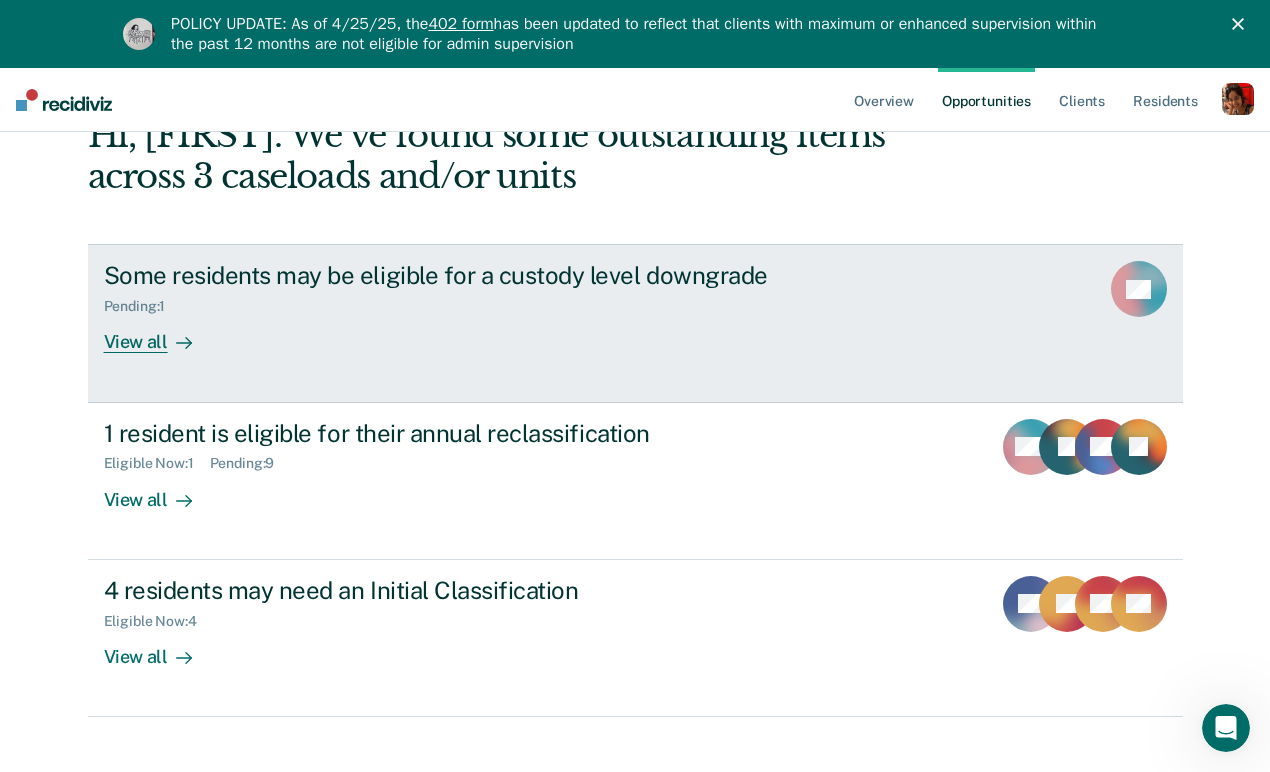 click on "Some residents may be eligible for a custody level downgrade Pending :  1 View all   LH" at bounding box center [635, 323] 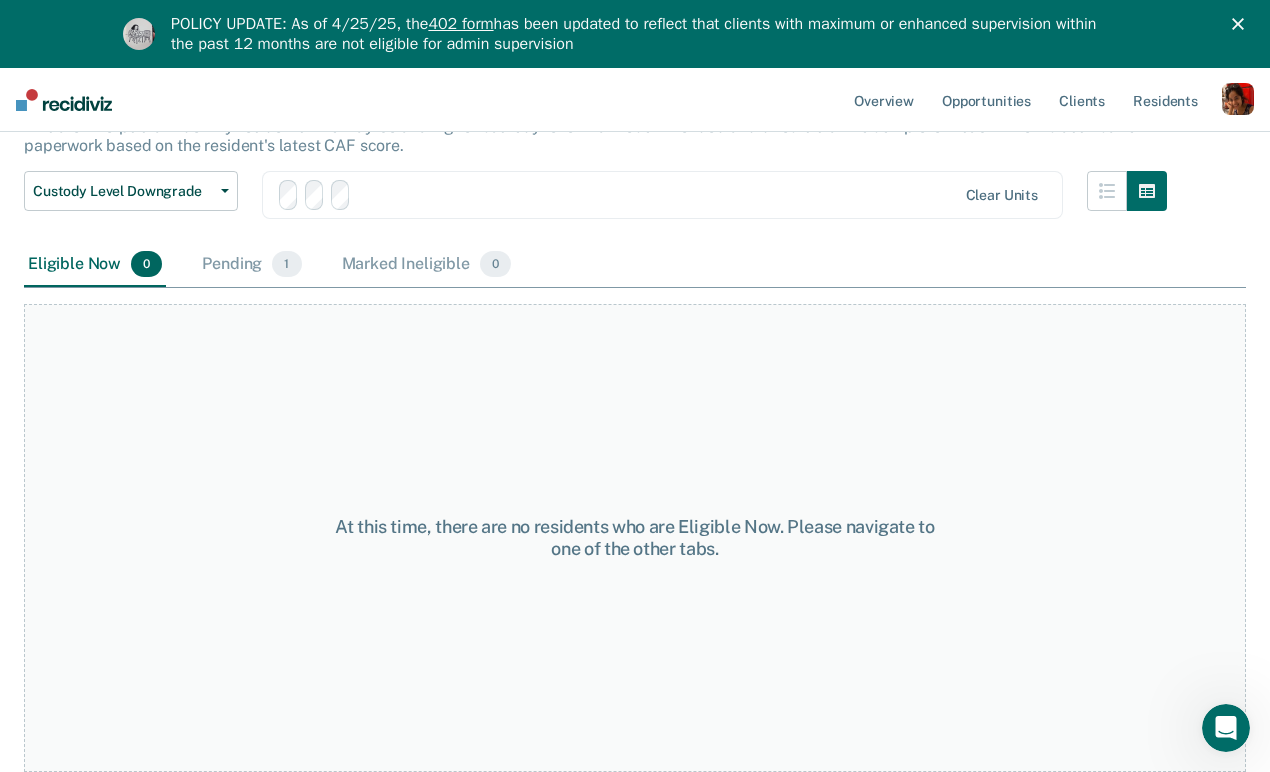 scroll, scrollTop: 0, scrollLeft: 0, axis: both 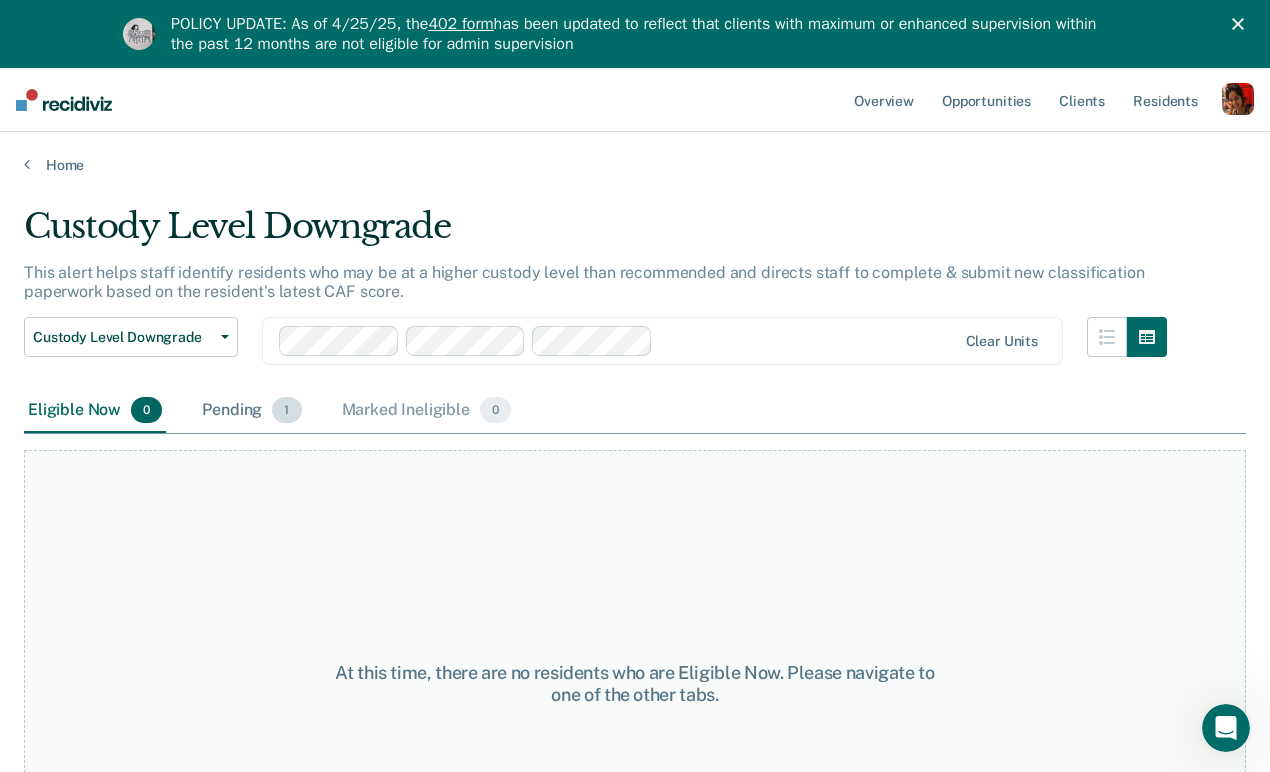 click on "Pending 1" at bounding box center (251, 411) 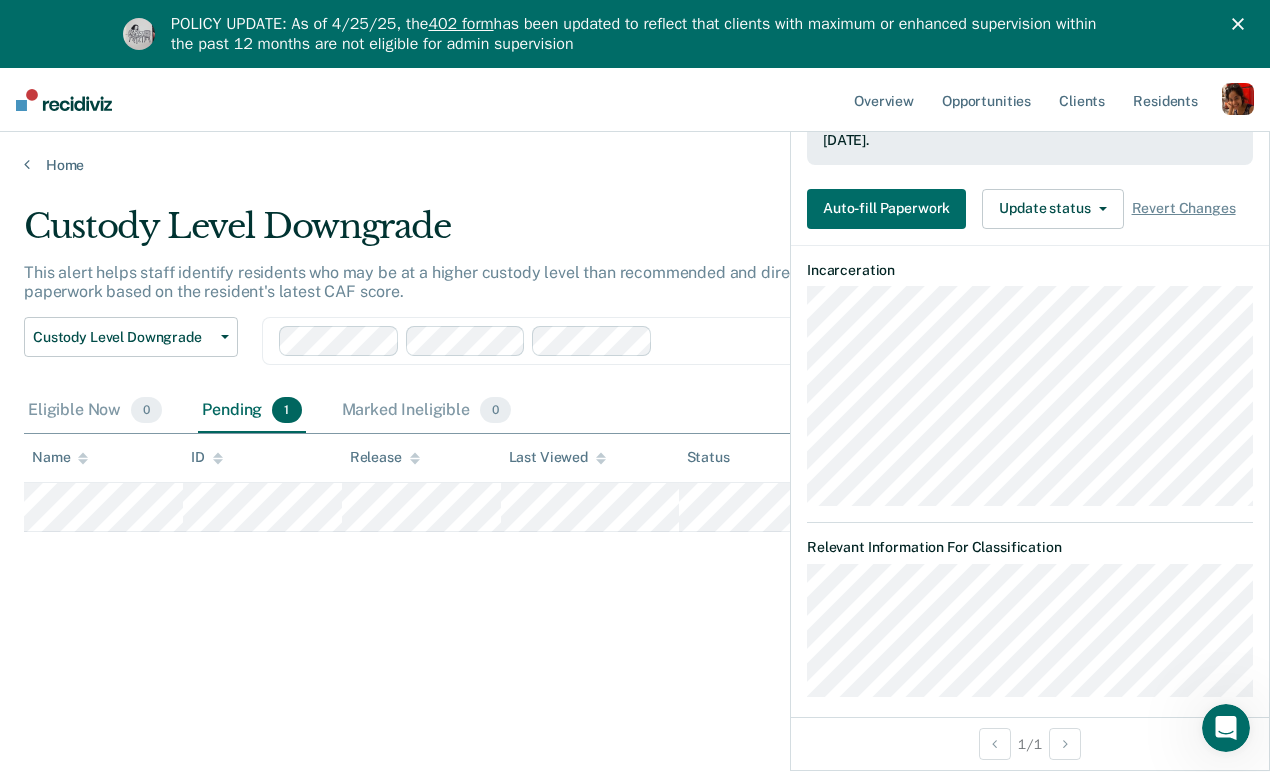 scroll, scrollTop: 312, scrollLeft: 0, axis: vertical 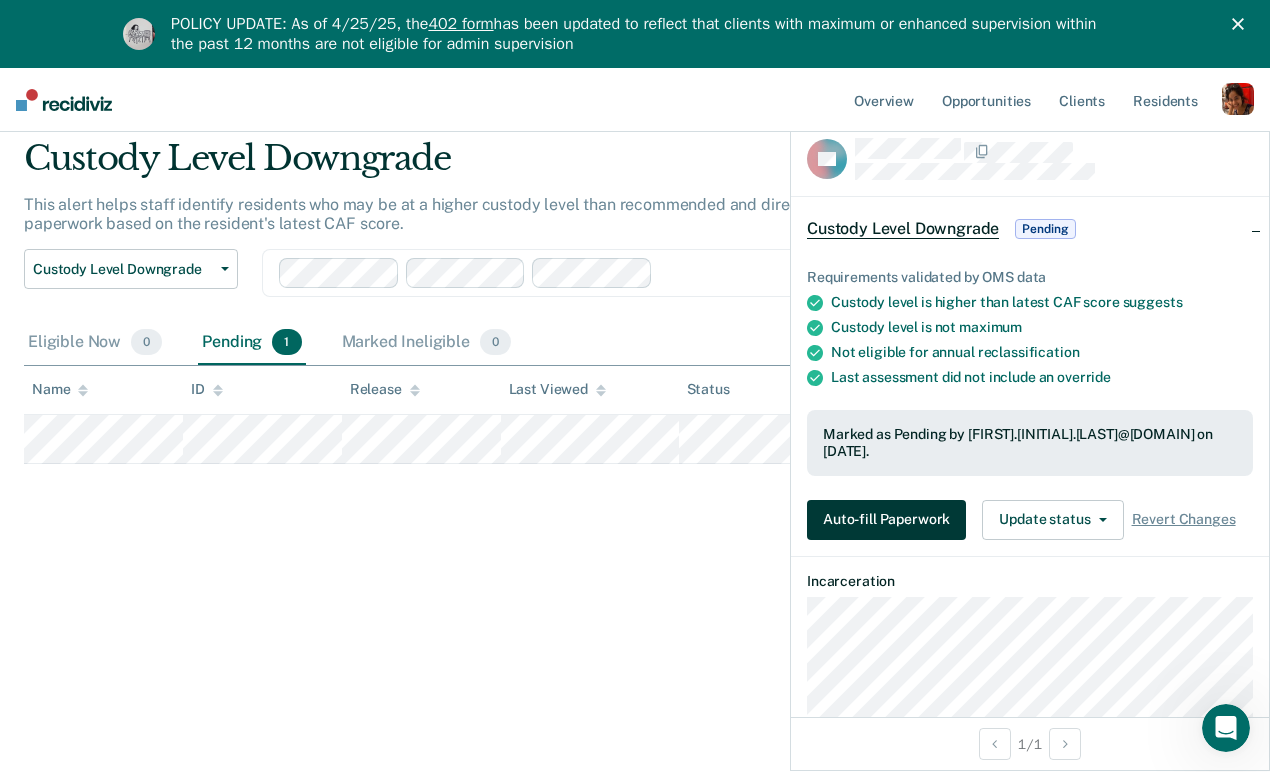 click on "Auto-fill Paperwork" at bounding box center [886, 520] 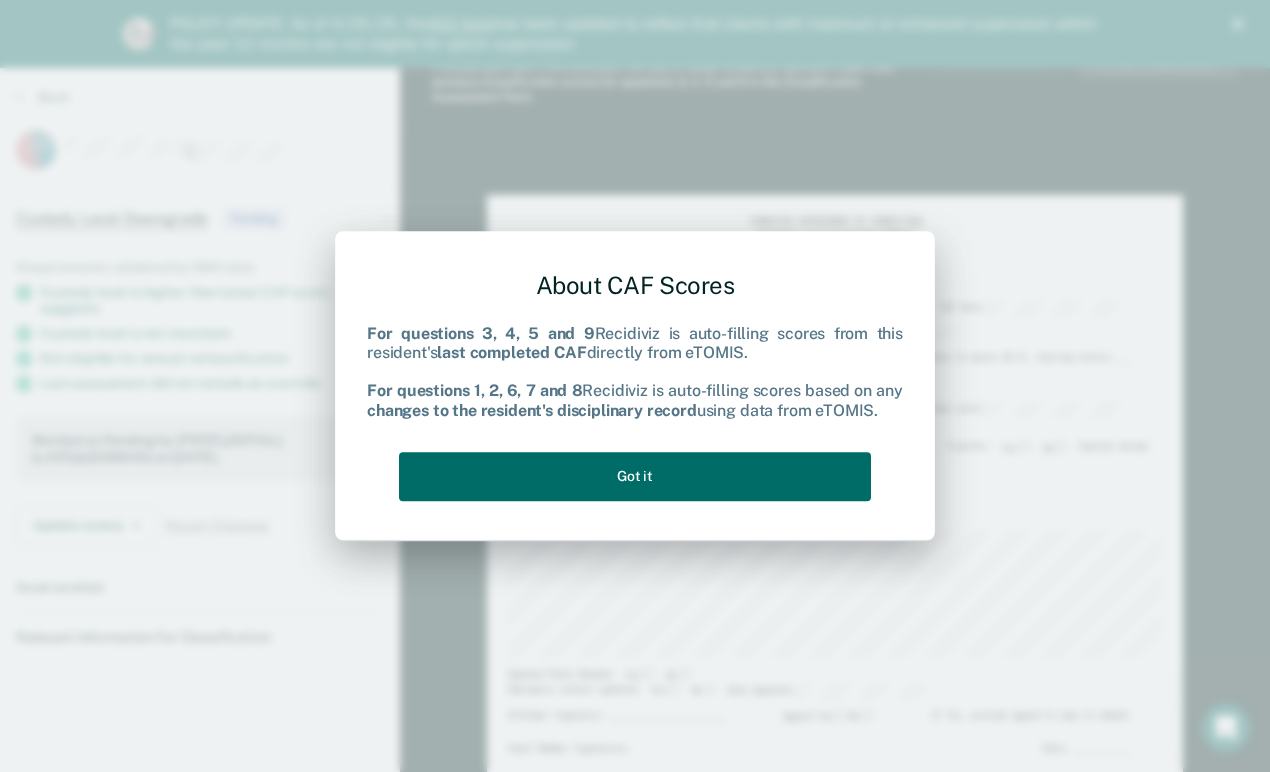 scroll, scrollTop: 0, scrollLeft: 0, axis: both 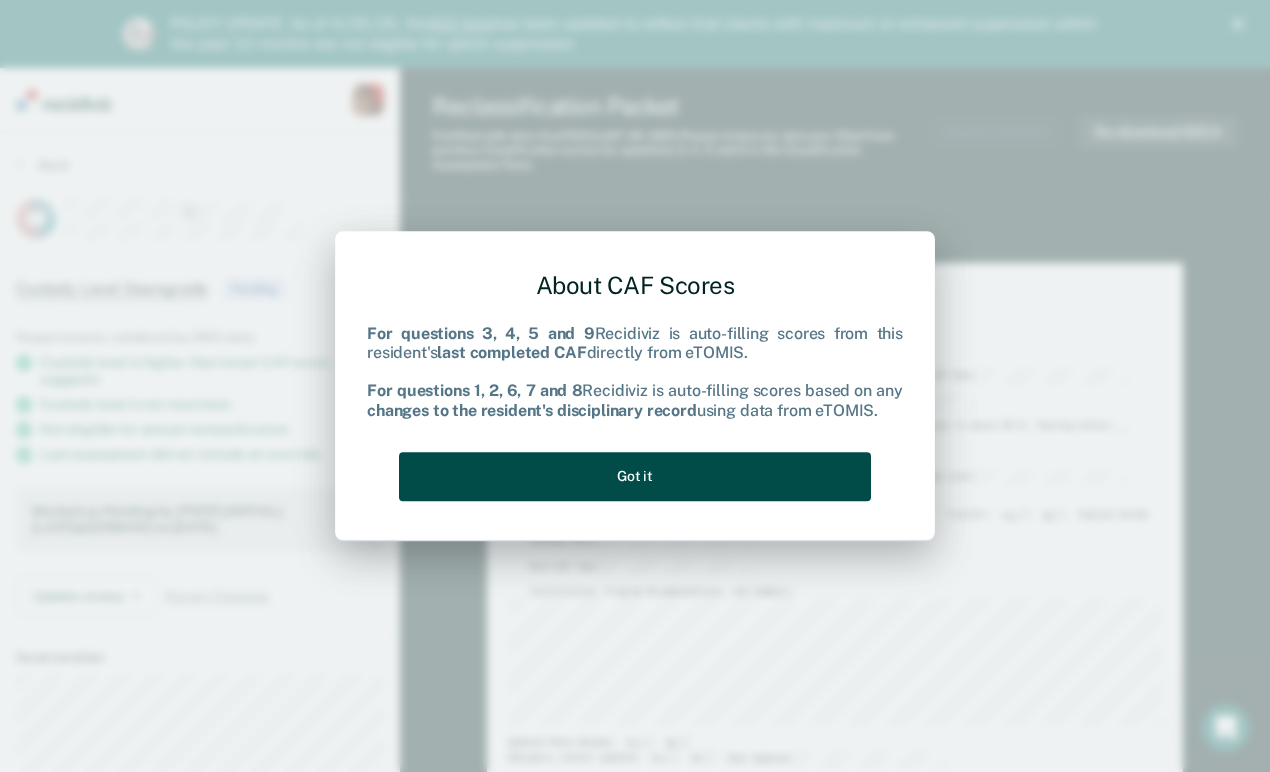 click on "Got it" at bounding box center [635, 476] 